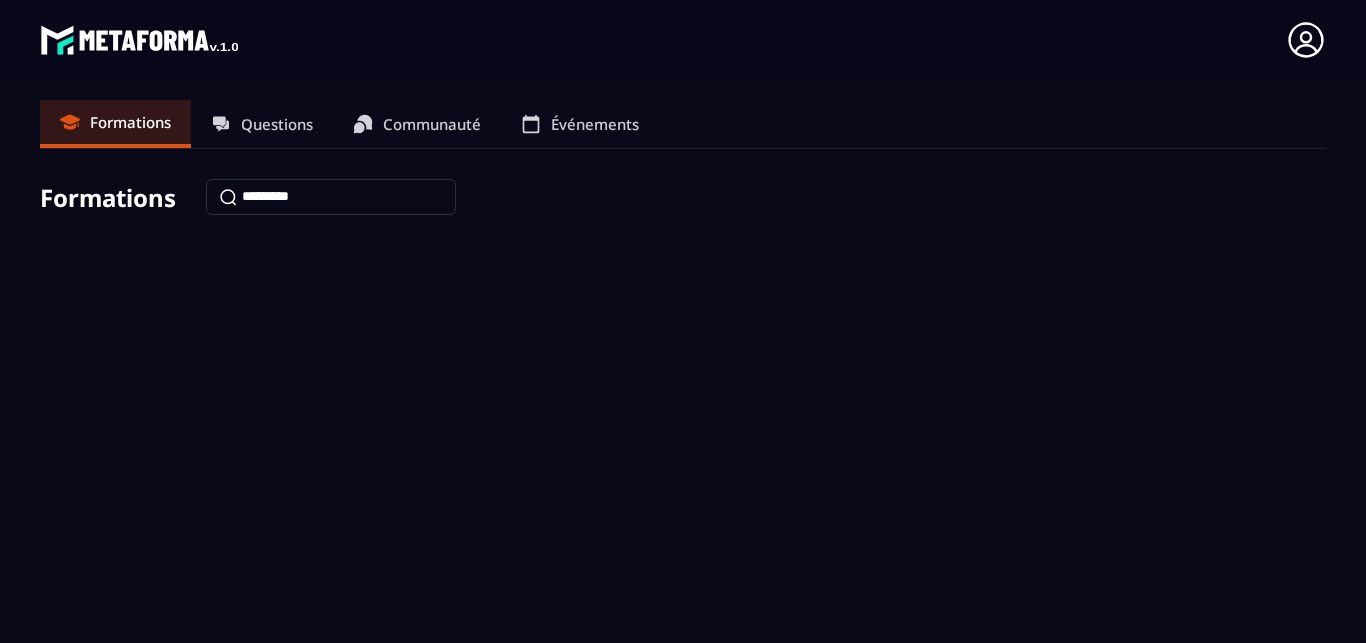scroll, scrollTop: 0, scrollLeft: 0, axis: both 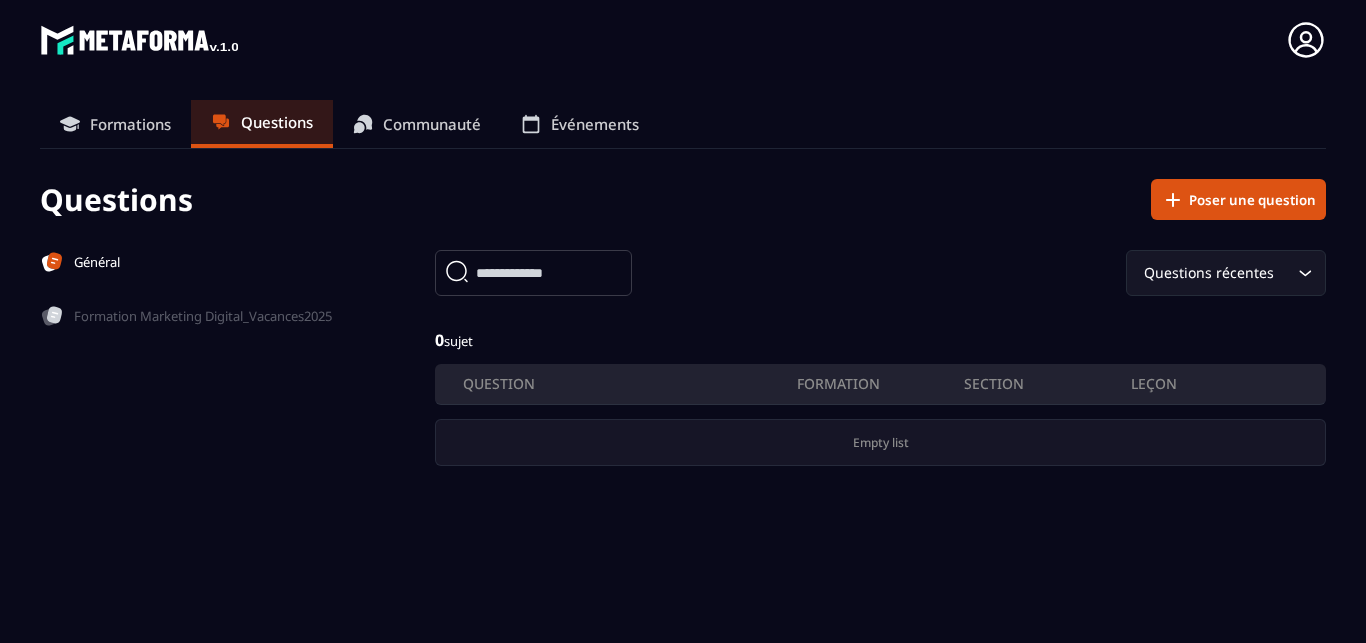 click on "Formations" at bounding box center [130, 124] 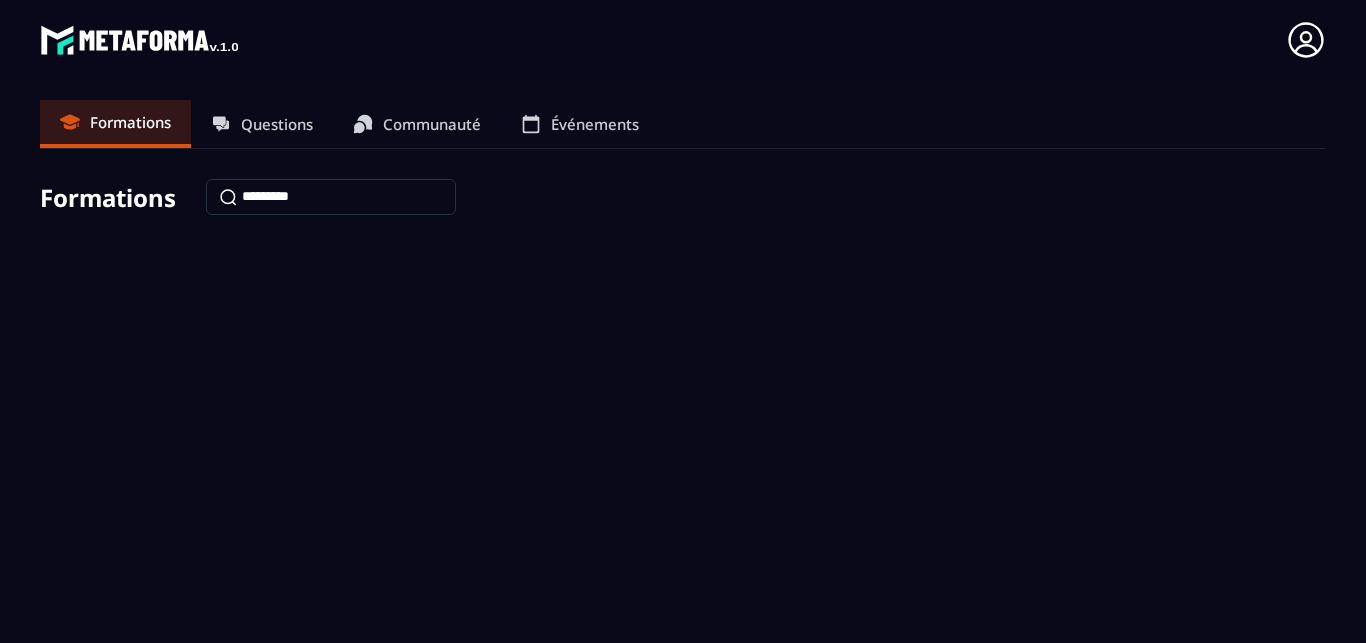 click on "Questions" at bounding box center [277, 124] 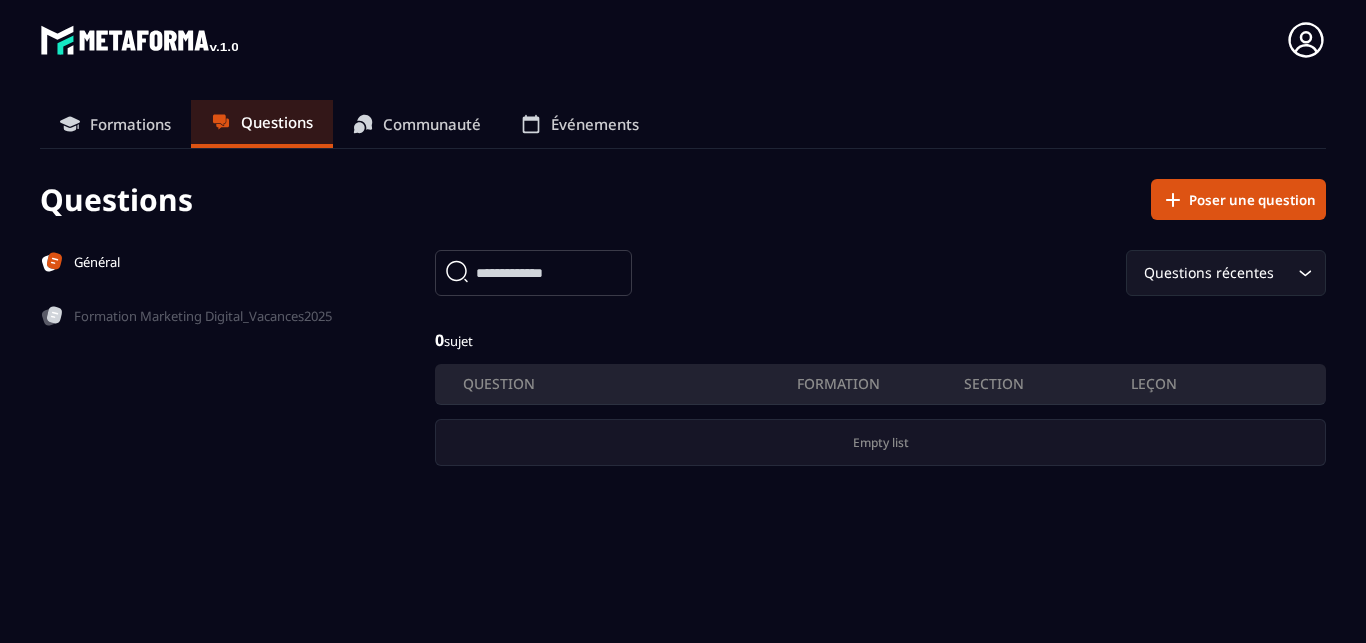 click on "Formations" at bounding box center [130, 124] 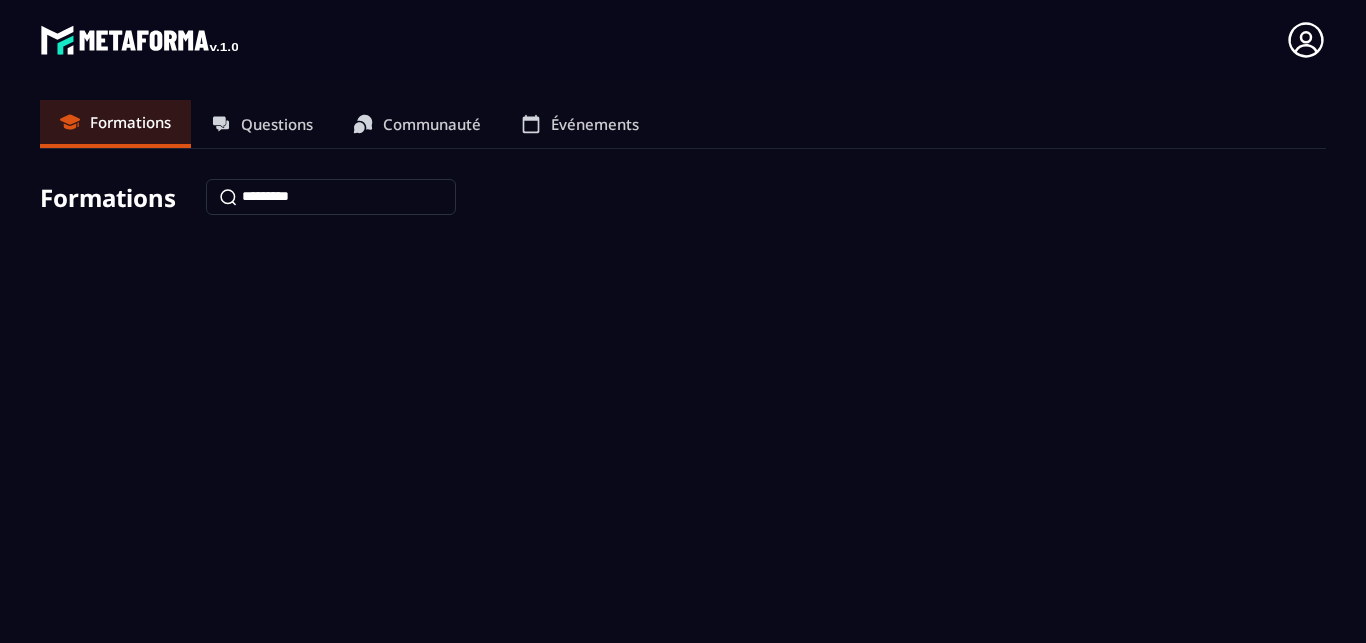 drag, startPoint x: 132, startPoint y: 205, endPoint x: 144, endPoint y: 202, distance: 12.369317 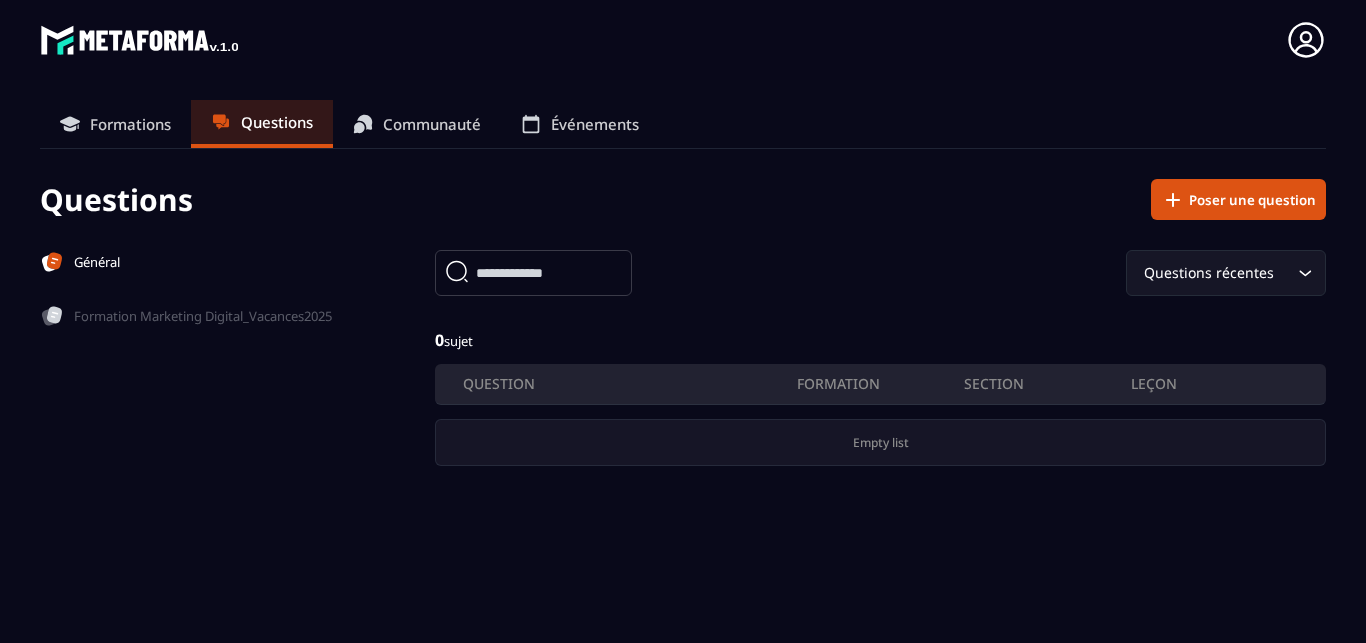 click on "Formations" at bounding box center (130, 124) 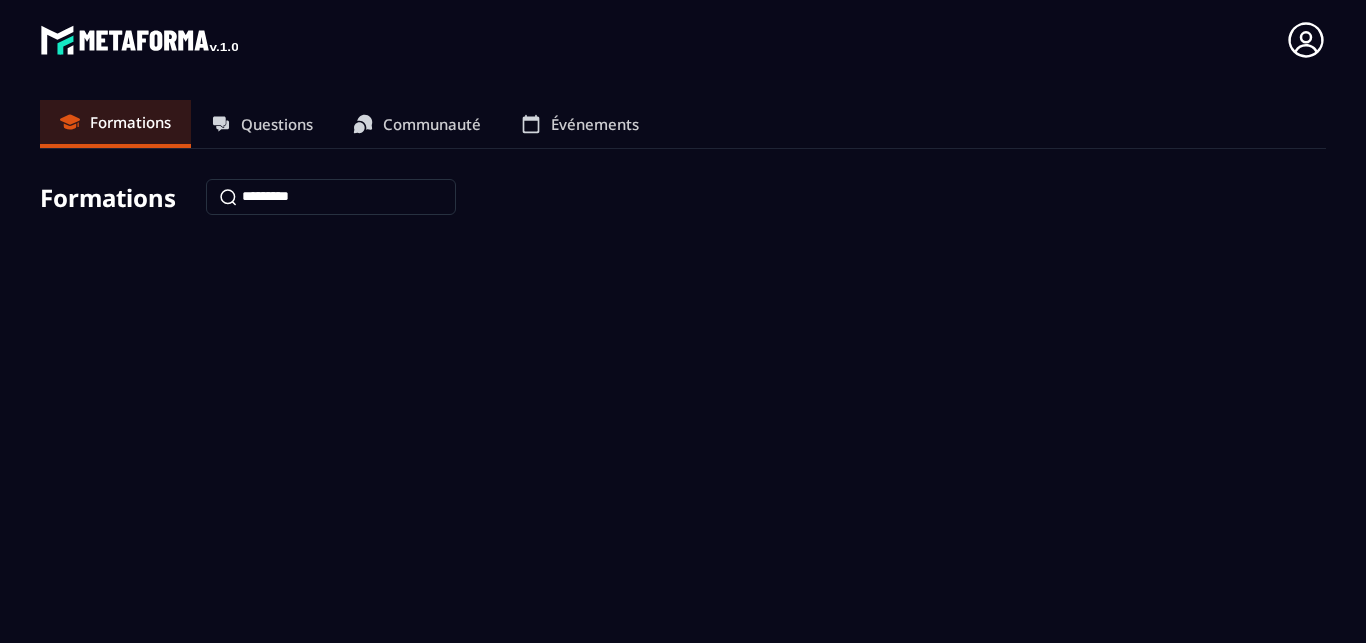 click on "Formations" at bounding box center [130, 122] 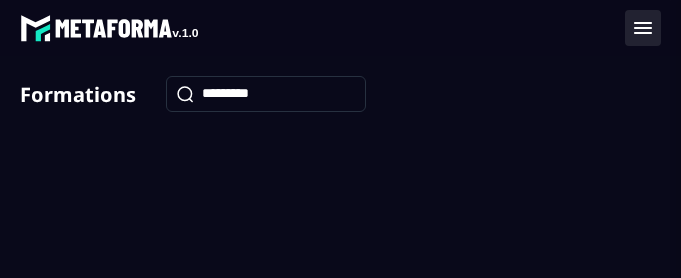 click on "Formations Questions Communauté Événements Formations" 